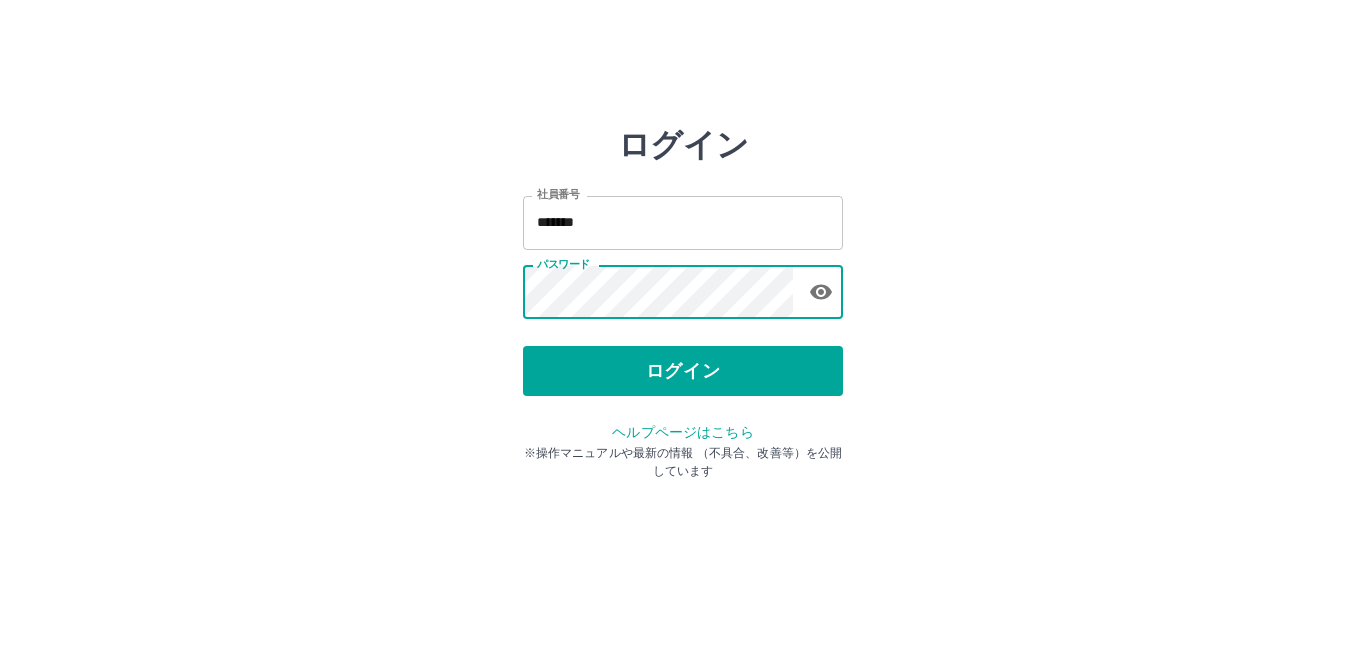 scroll, scrollTop: 0, scrollLeft: 0, axis: both 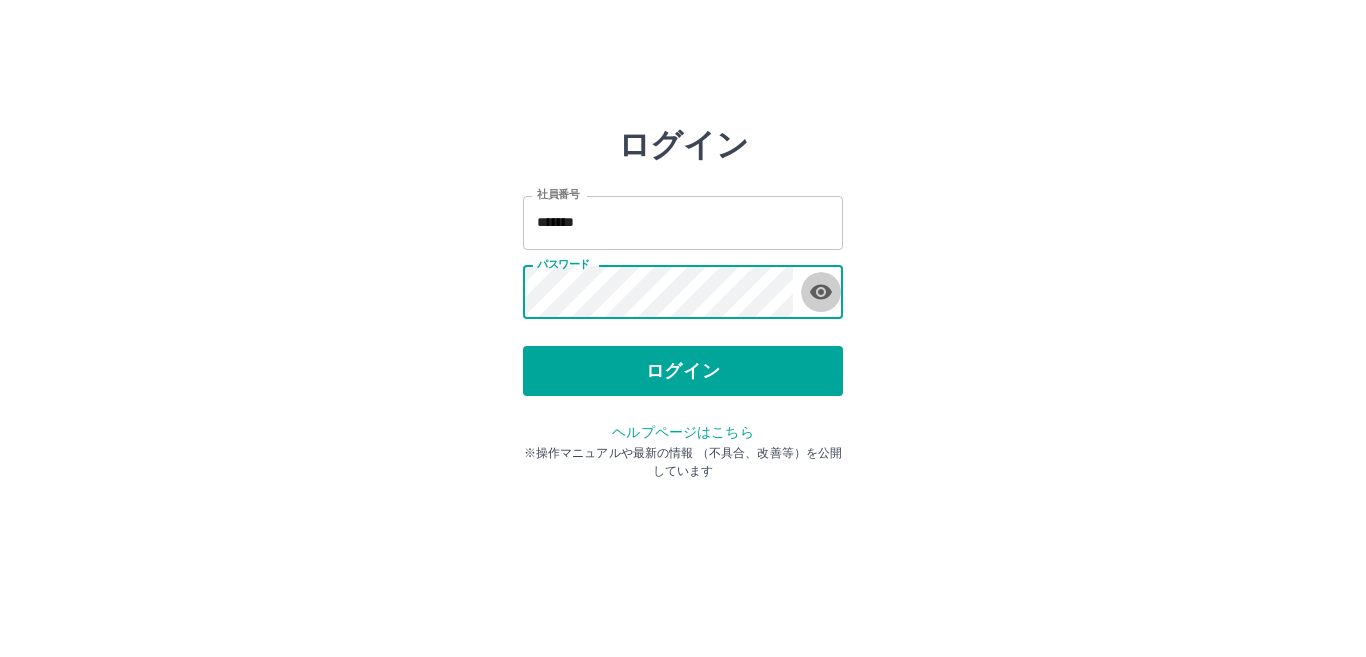 click at bounding box center [821, 292] 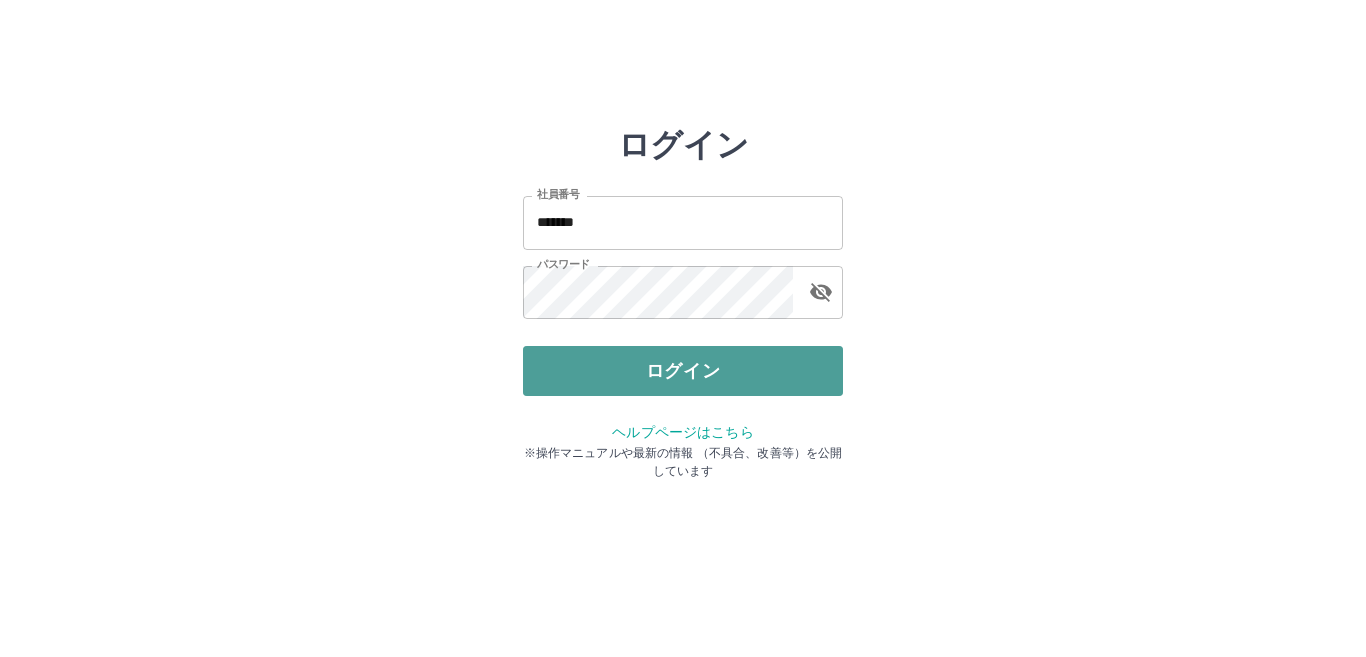 click on "ログイン" at bounding box center (683, 371) 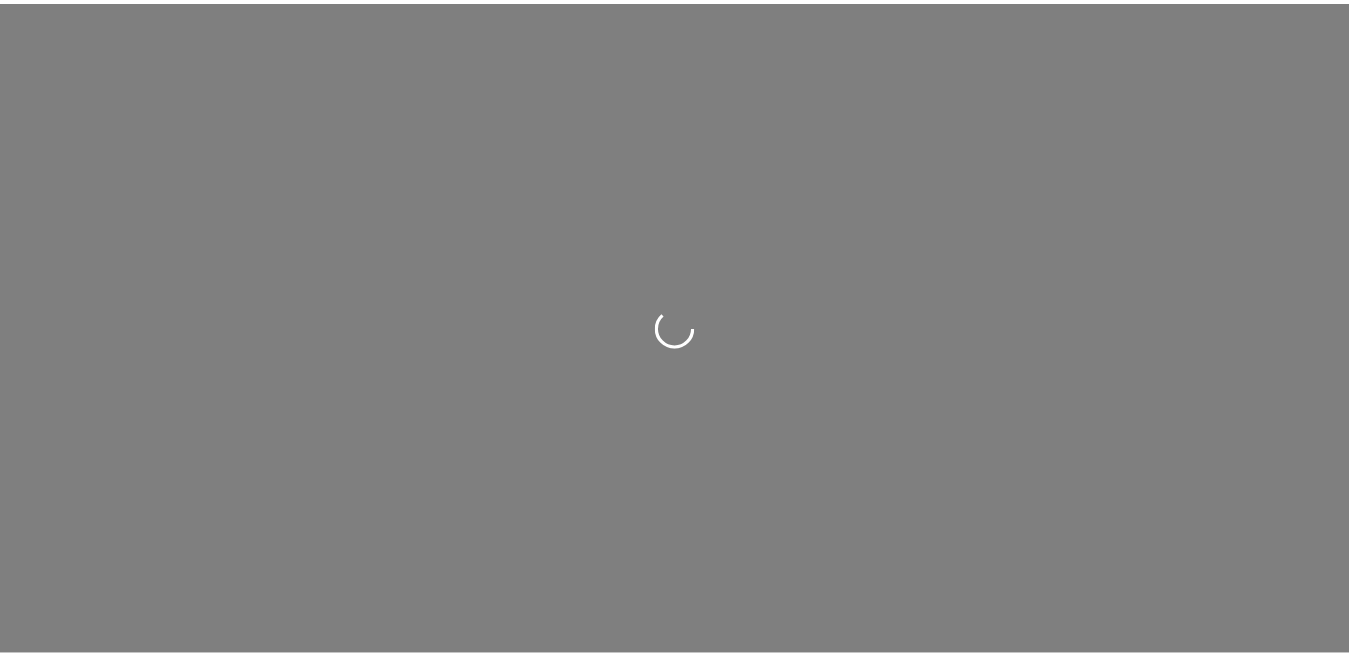 scroll, scrollTop: 0, scrollLeft: 0, axis: both 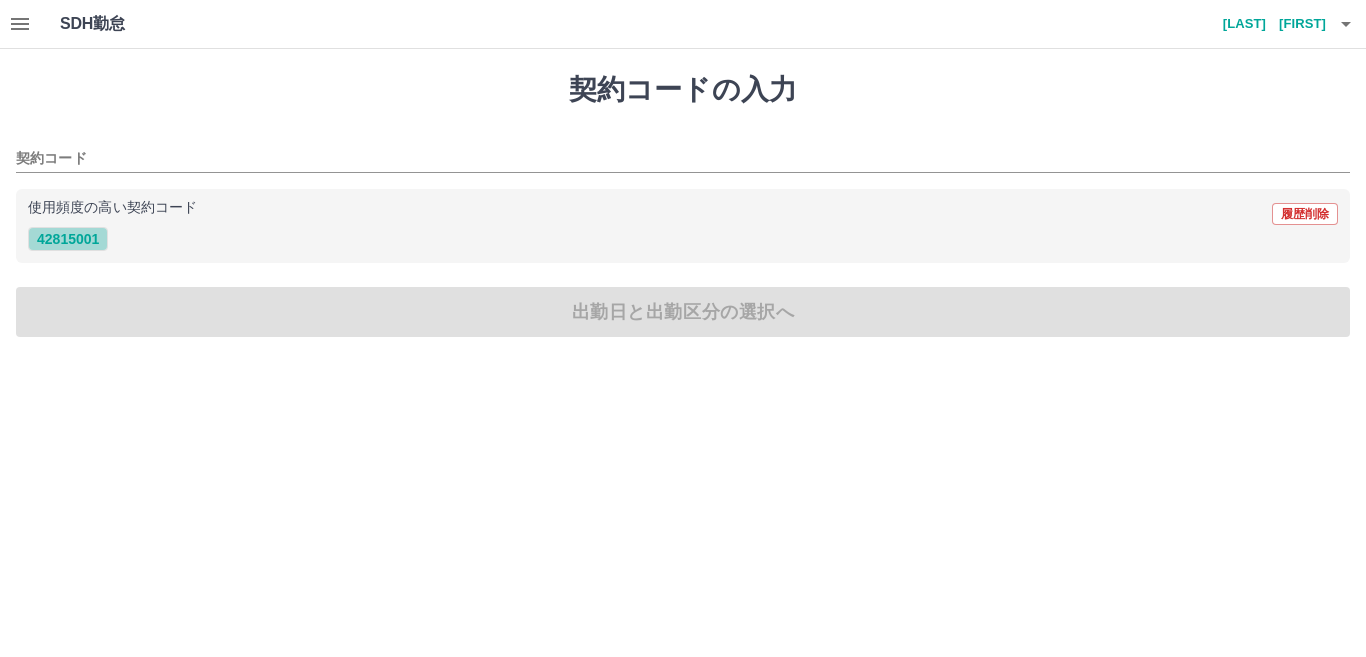 click on "42815001" at bounding box center (68, 239) 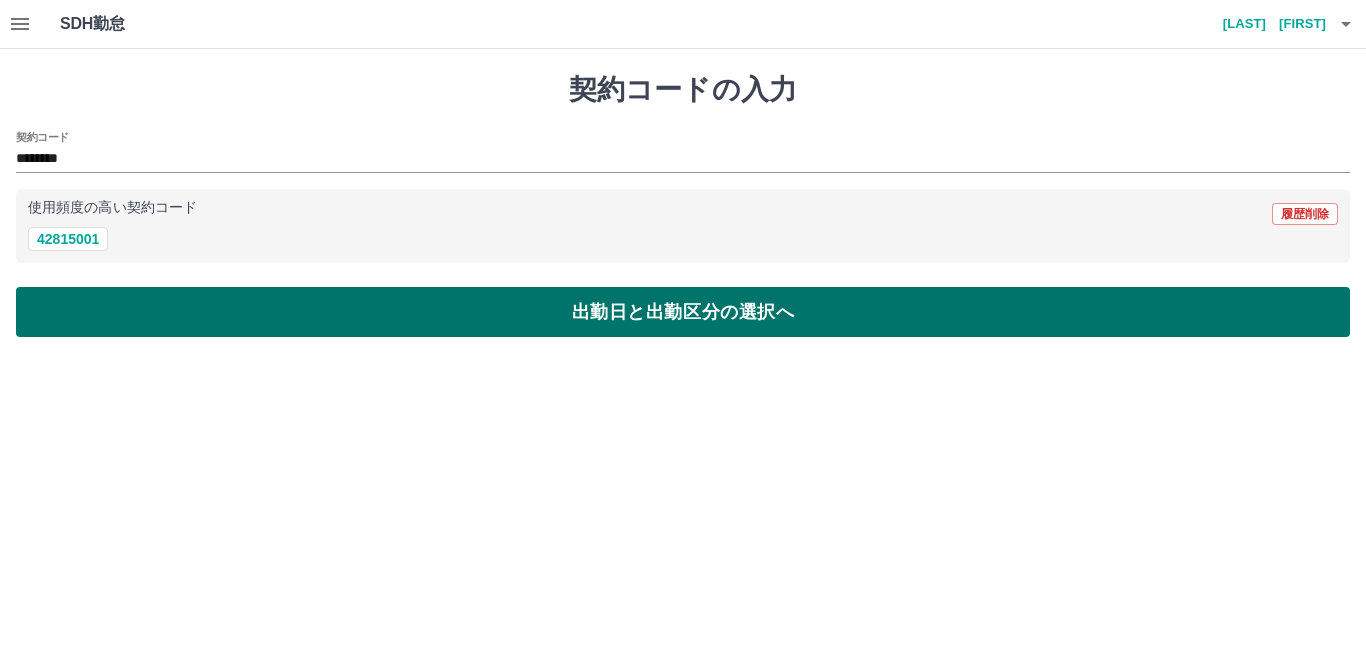 click on "出勤日と出勤区分の選択へ" at bounding box center (683, 312) 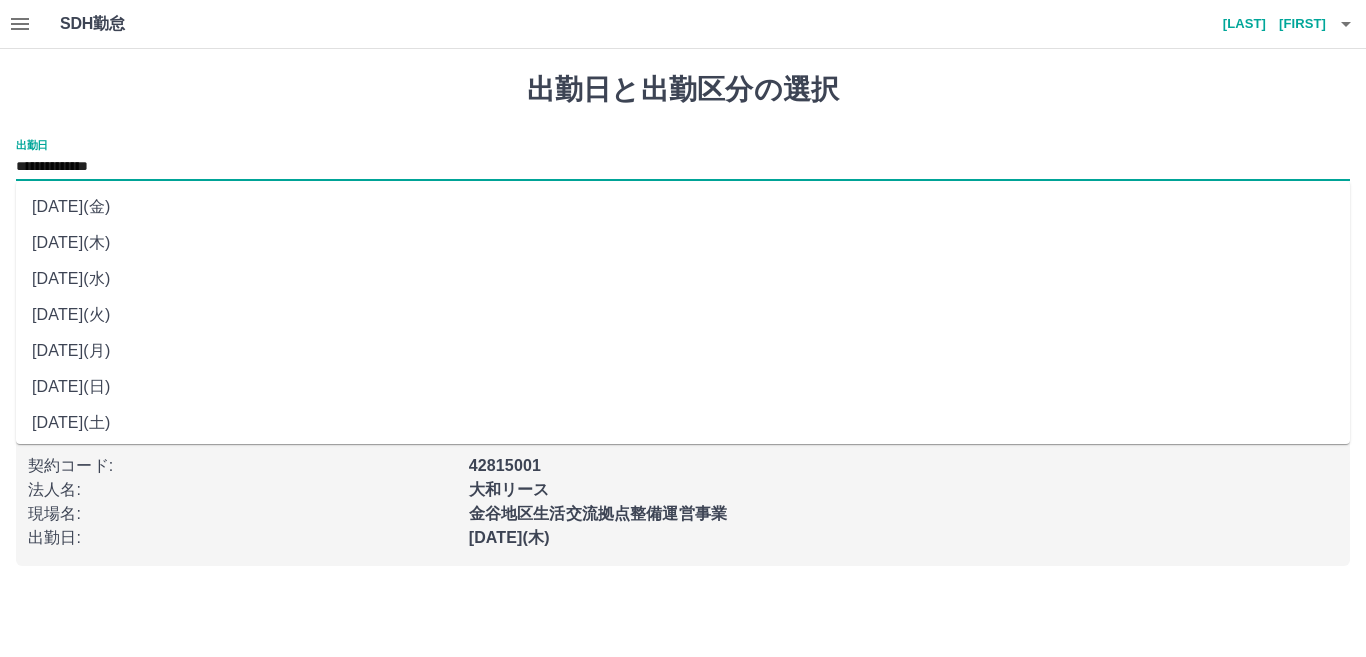 click on "**********" at bounding box center [683, 167] 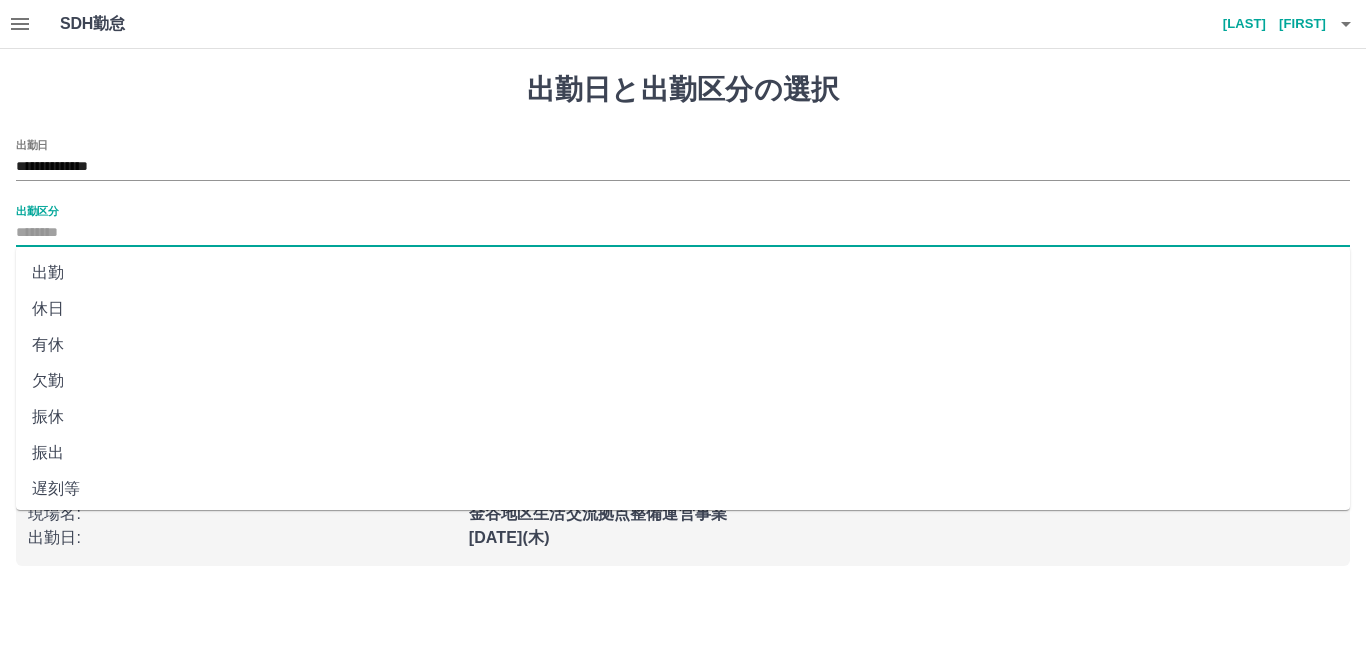 click on "出勤区分" at bounding box center [683, 233] 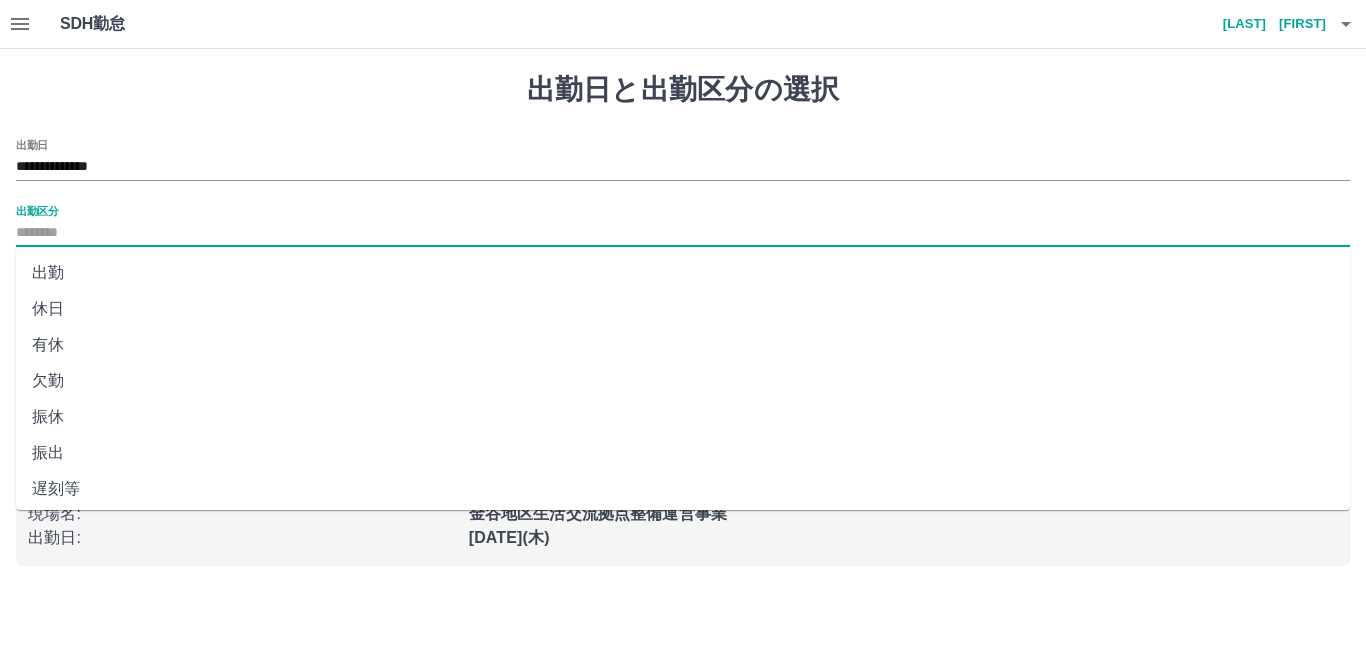 click on "出勤" at bounding box center (683, 273) 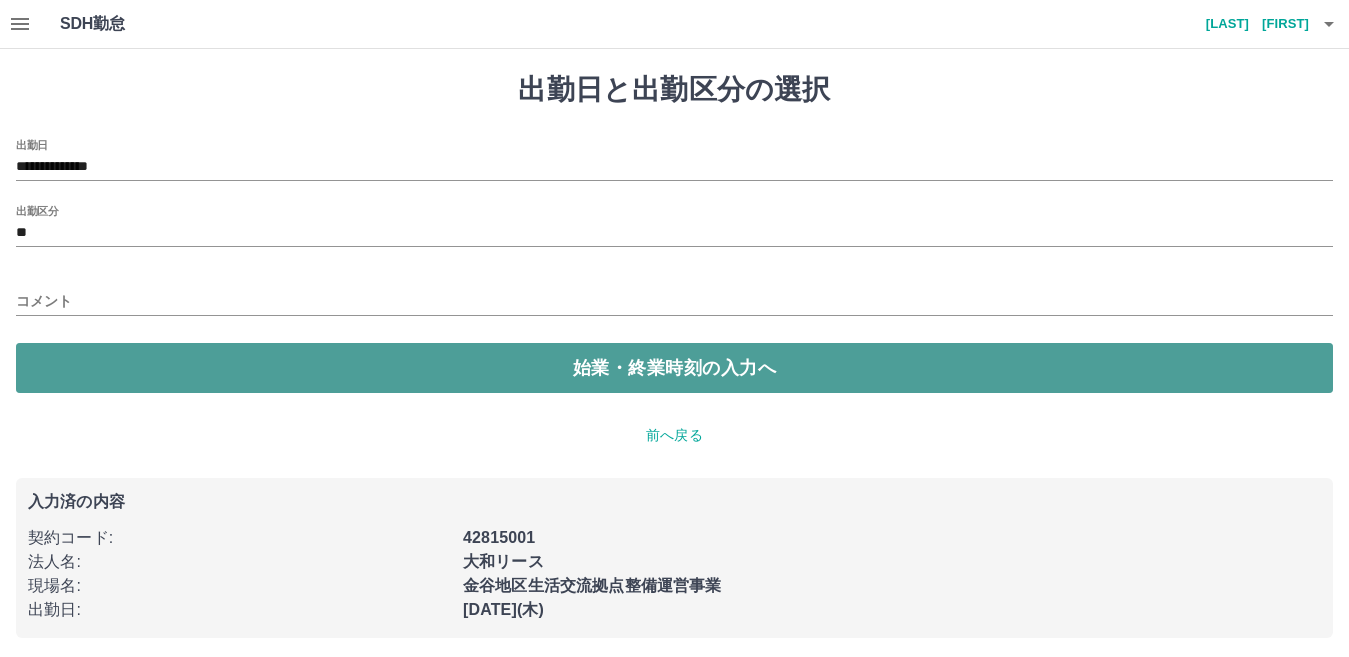 click on "始業・終業時刻の入力へ" at bounding box center [674, 368] 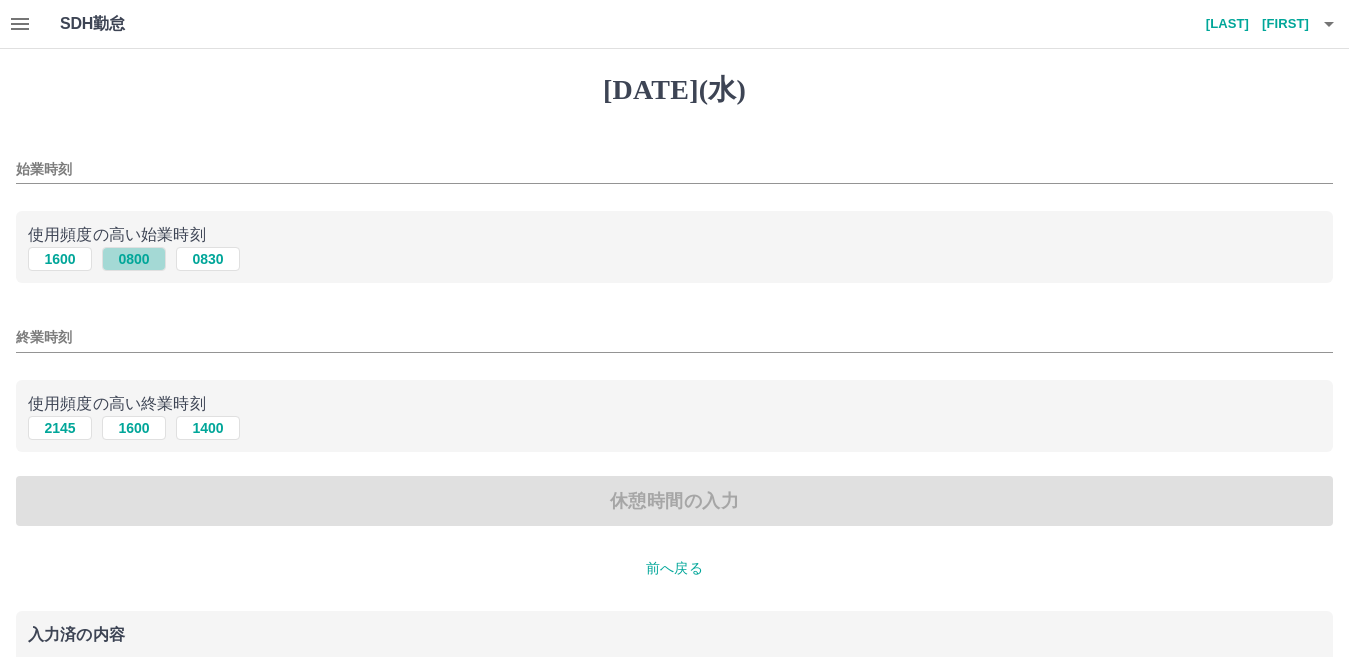 click on "0800" at bounding box center (134, 259) 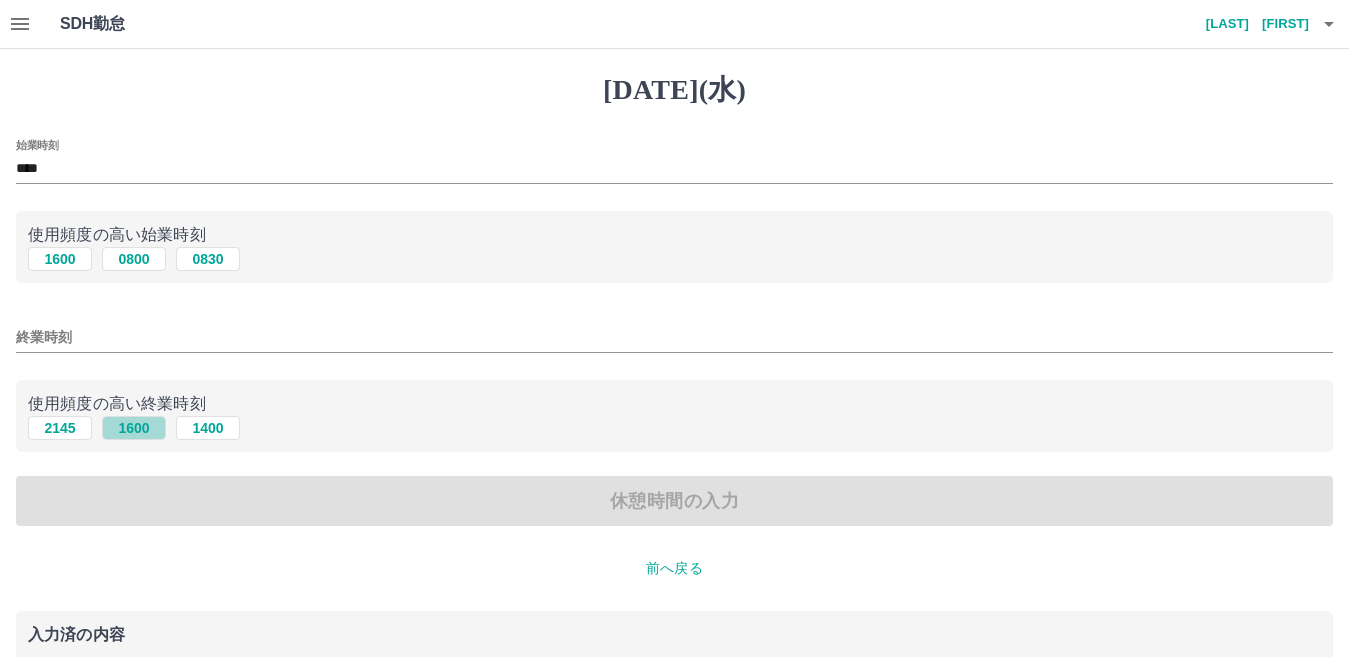 click on "1600" at bounding box center (134, 259) 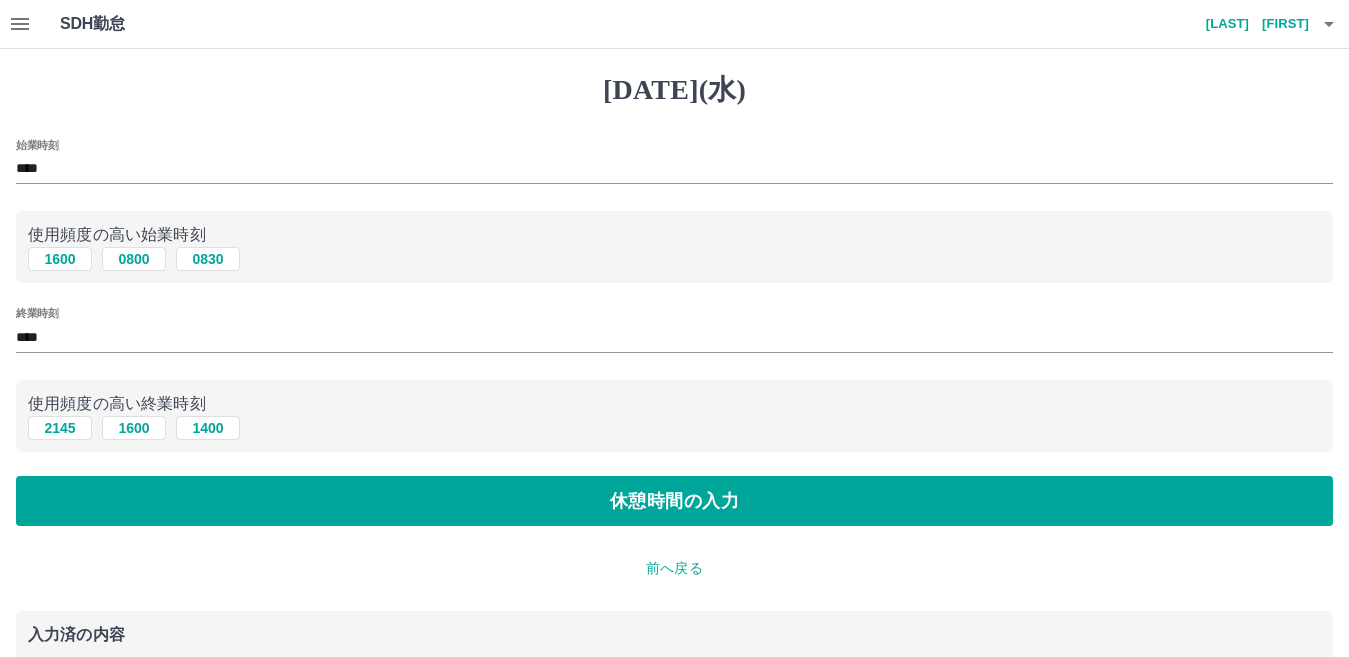 click on "****" at bounding box center (674, 337) 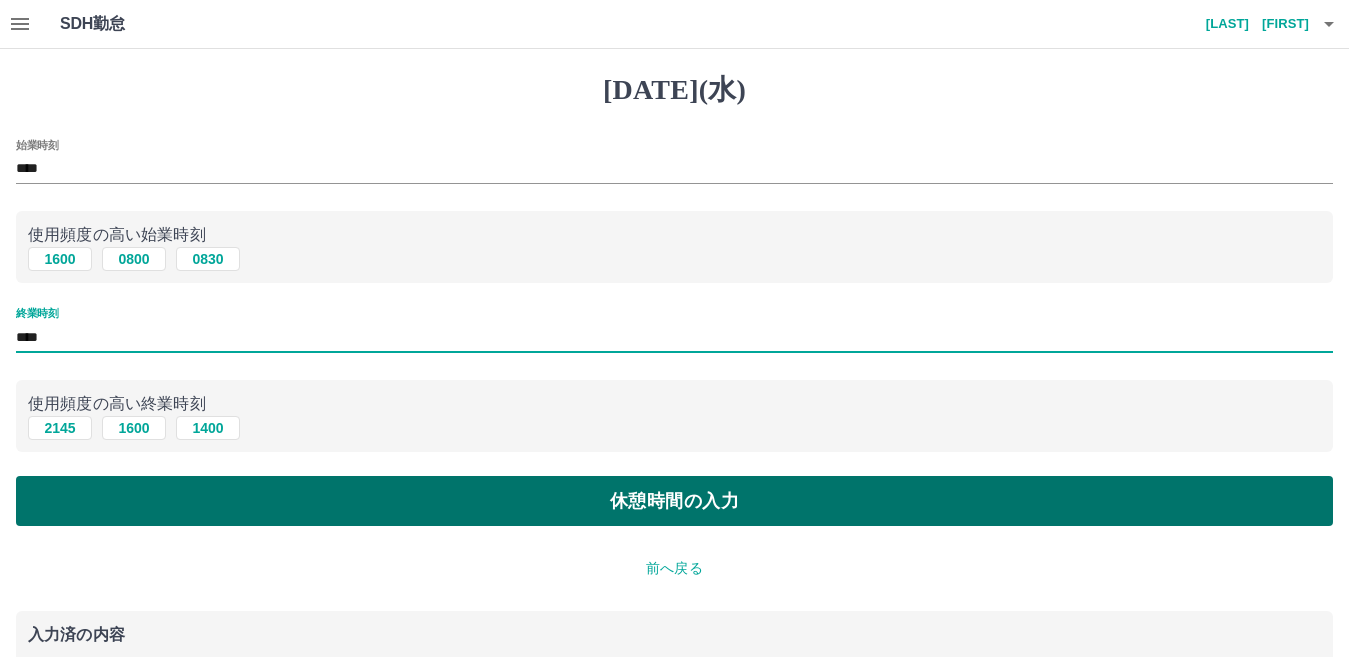 type on "****" 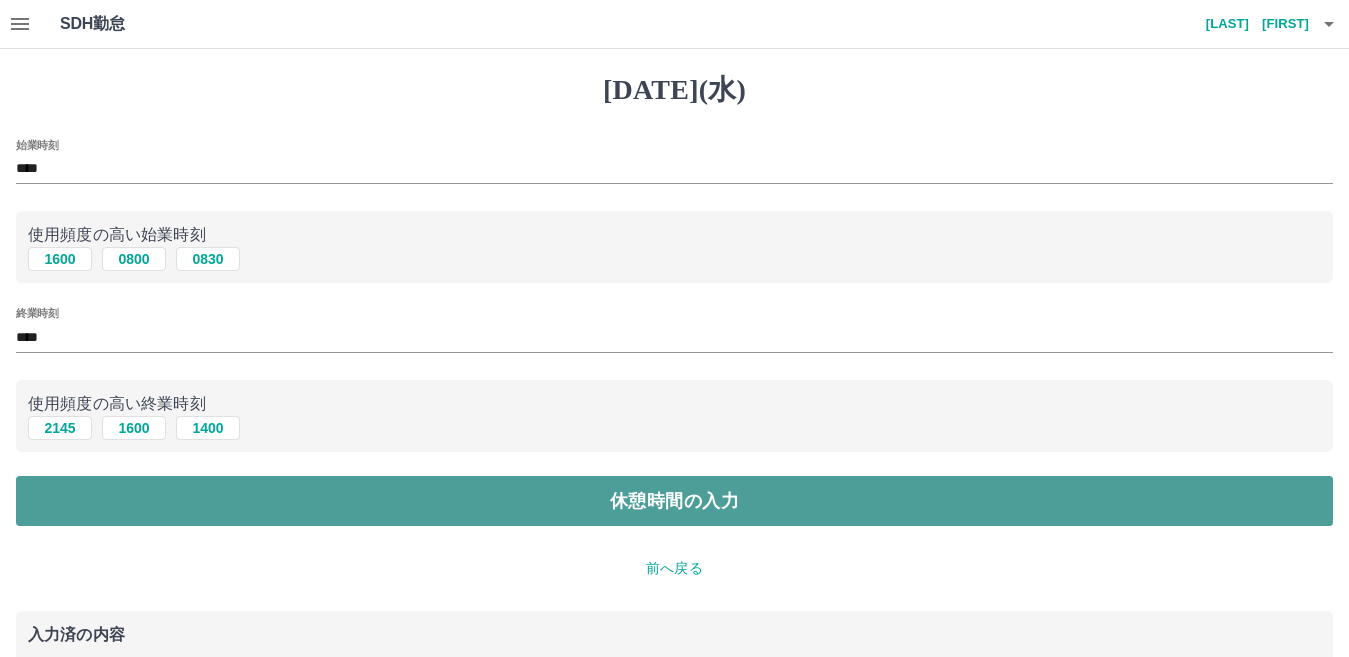 click on "休憩時間の入力" at bounding box center [674, 501] 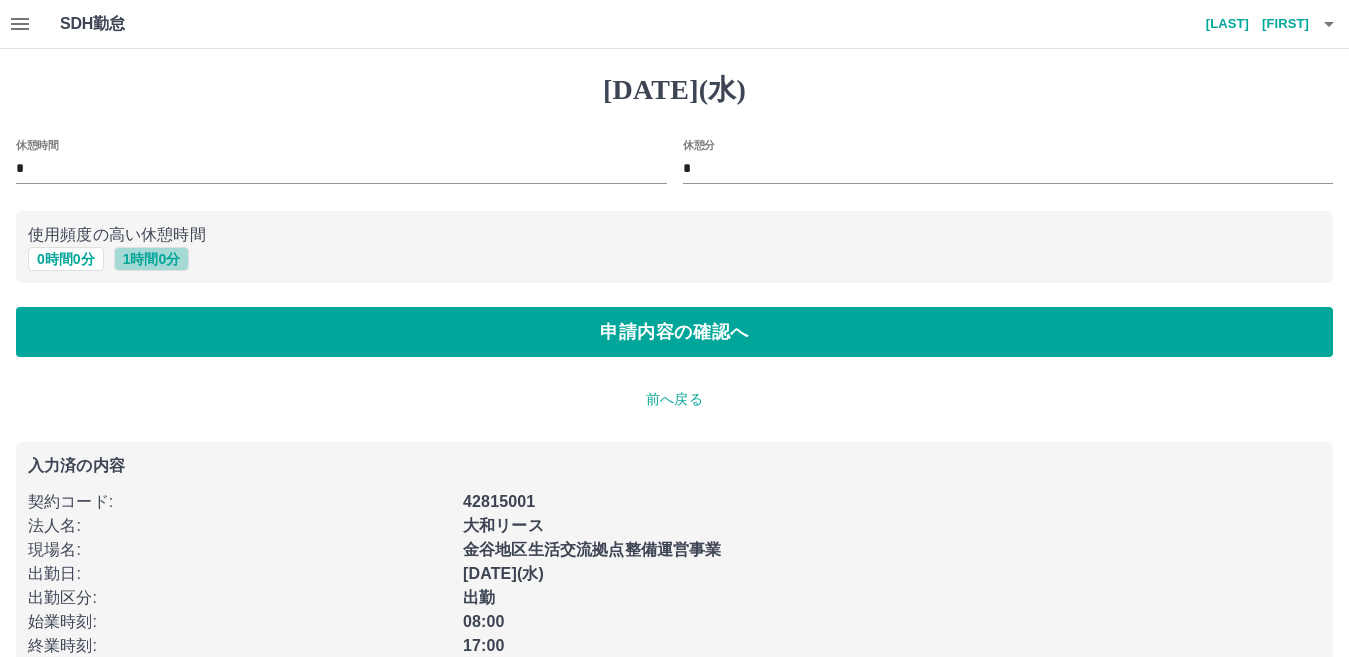 click on "1 時間 0 分" at bounding box center [152, 259] 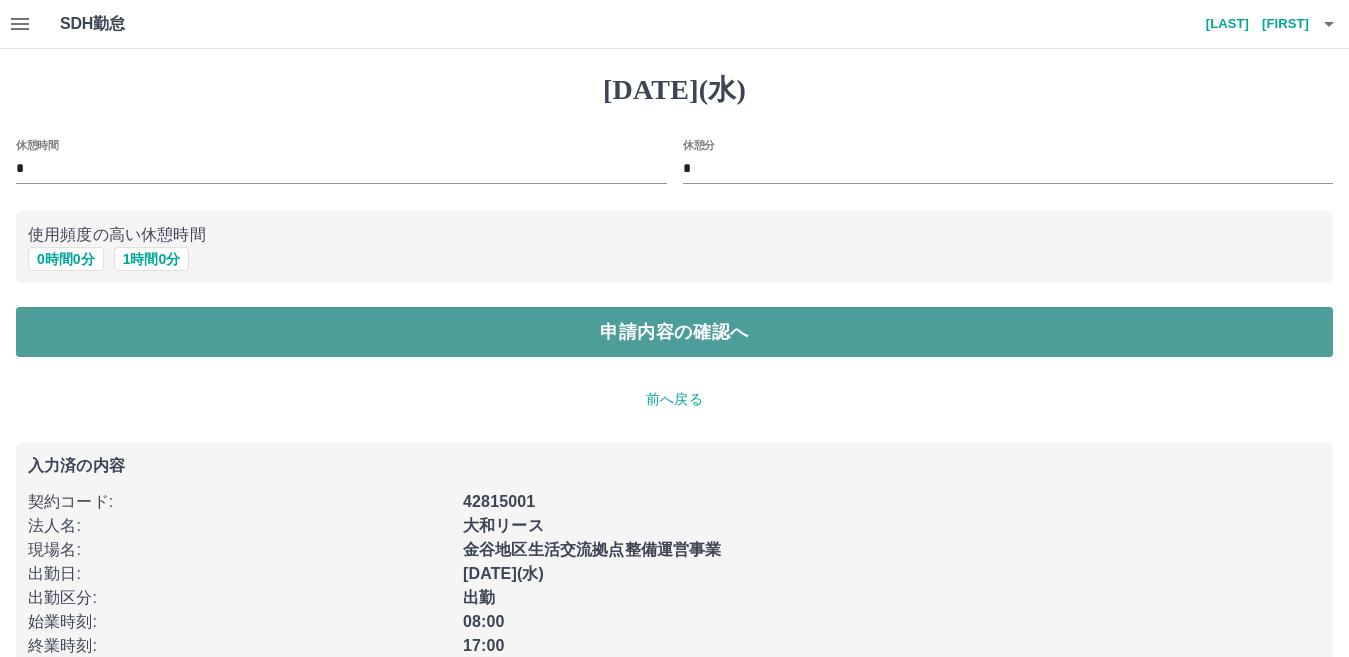 click on "申請内容の確認へ" at bounding box center (674, 332) 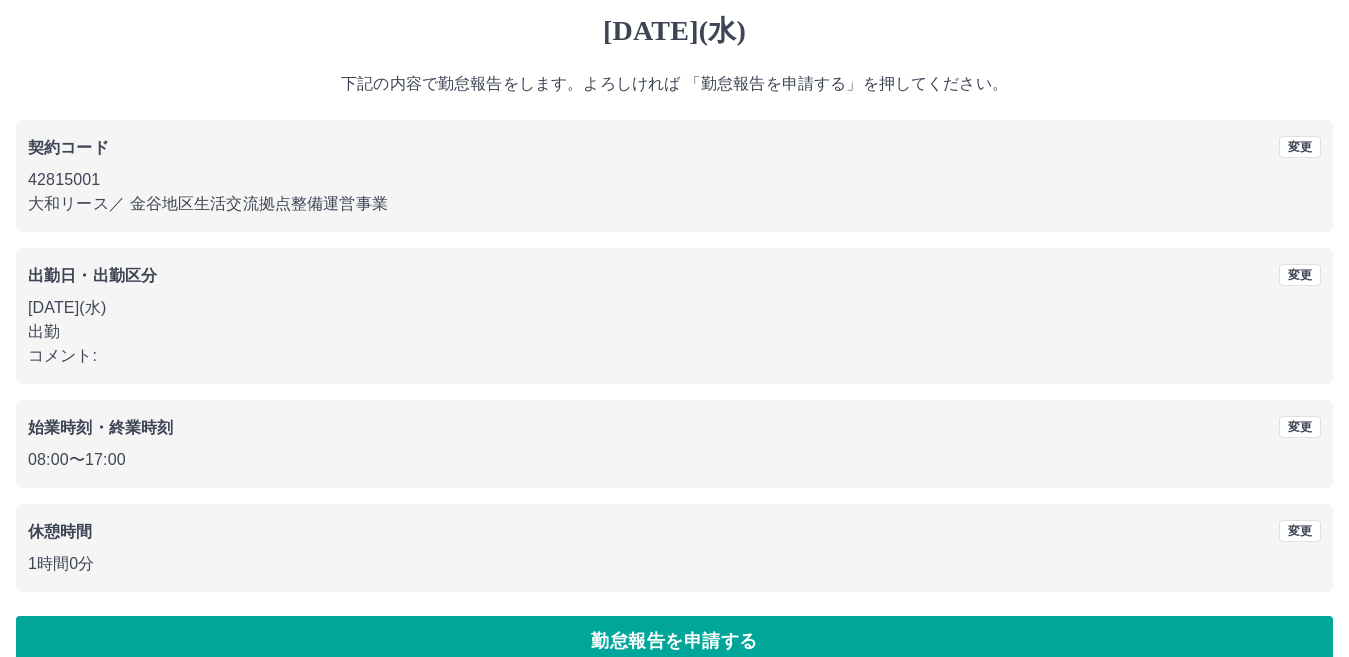 scroll, scrollTop: 92, scrollLeft: 0, axis: vertical 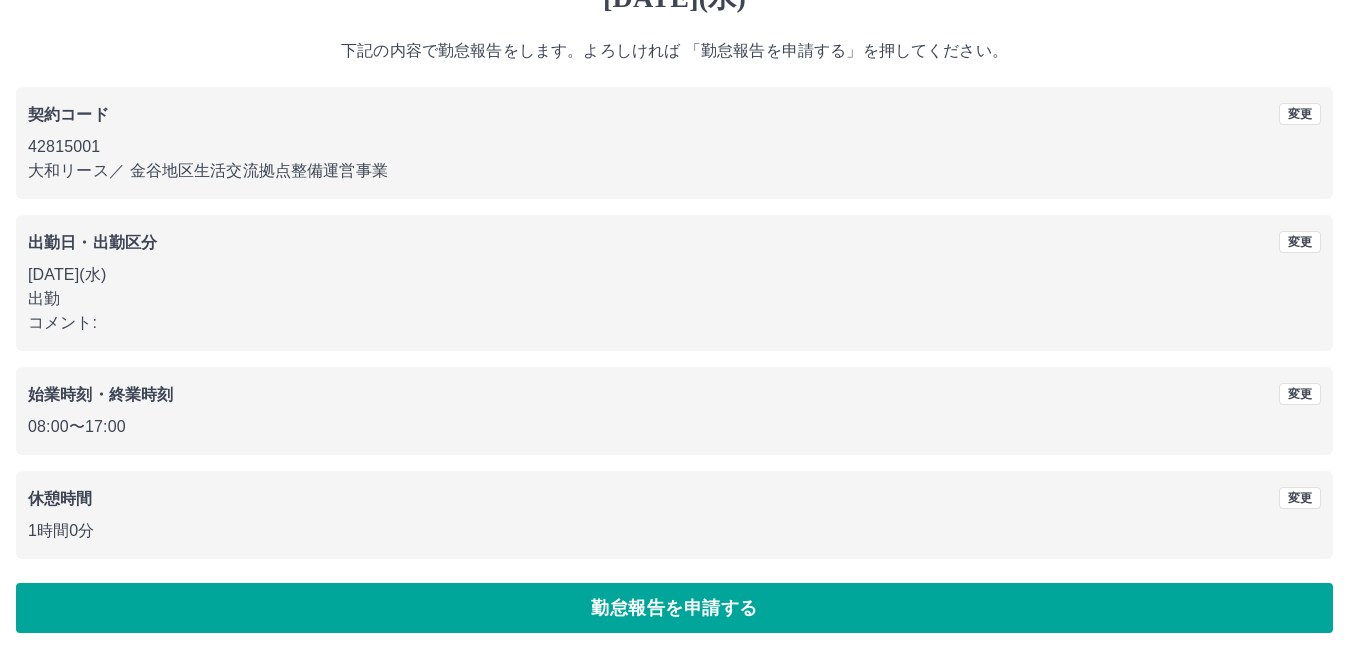 click on "コメント:" at bounding box center (674, 323) 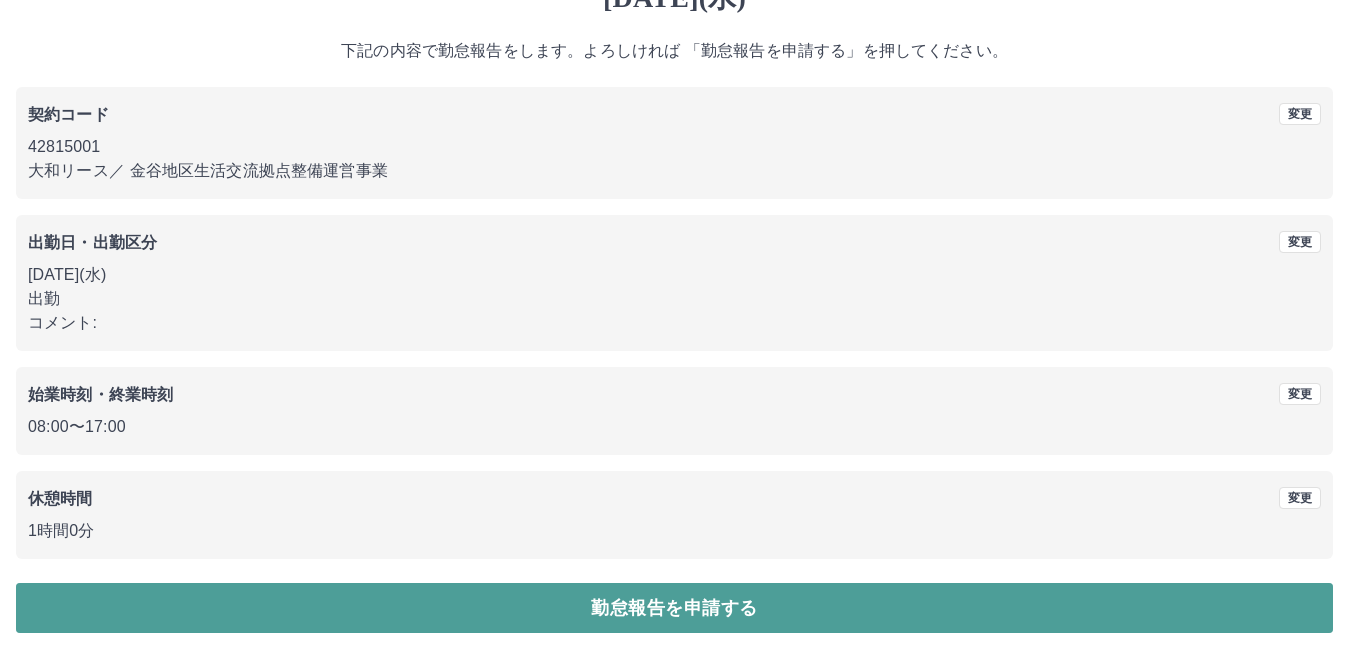 click on "勤怠報告を申請する" at bounding box center [674, 608] 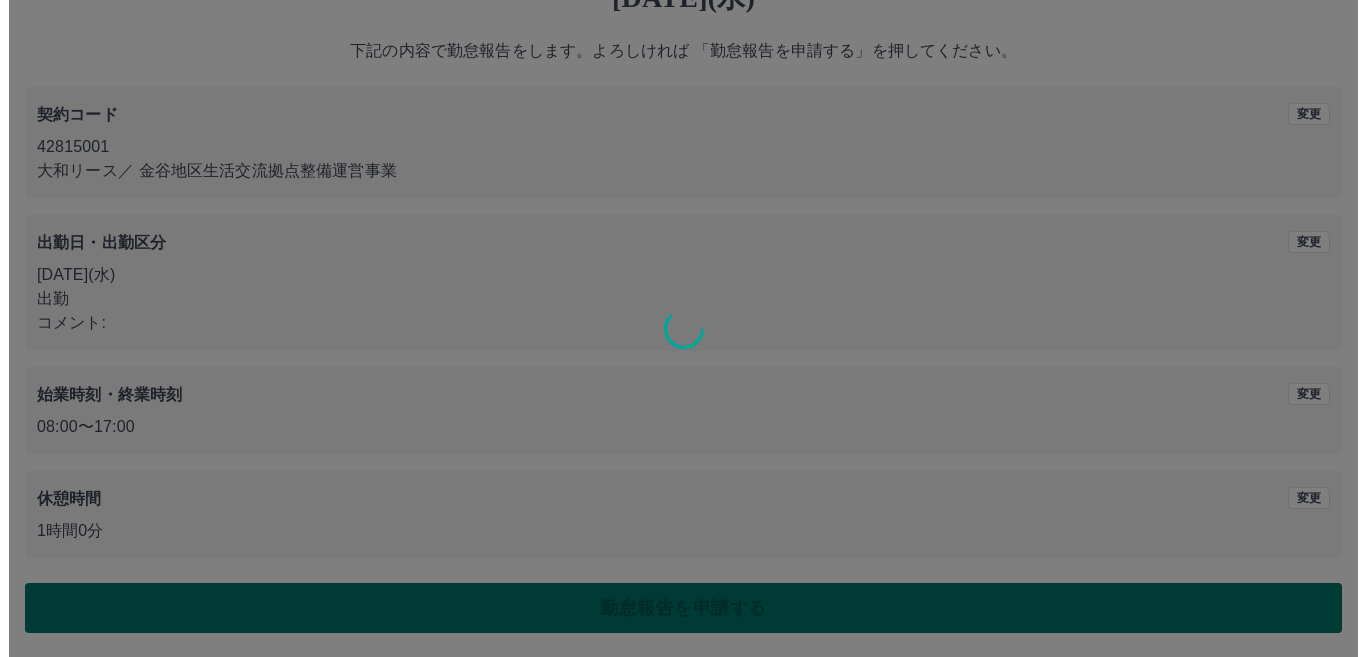 scroll, scrollTop: 0, scrollLeft: 0, axis: both 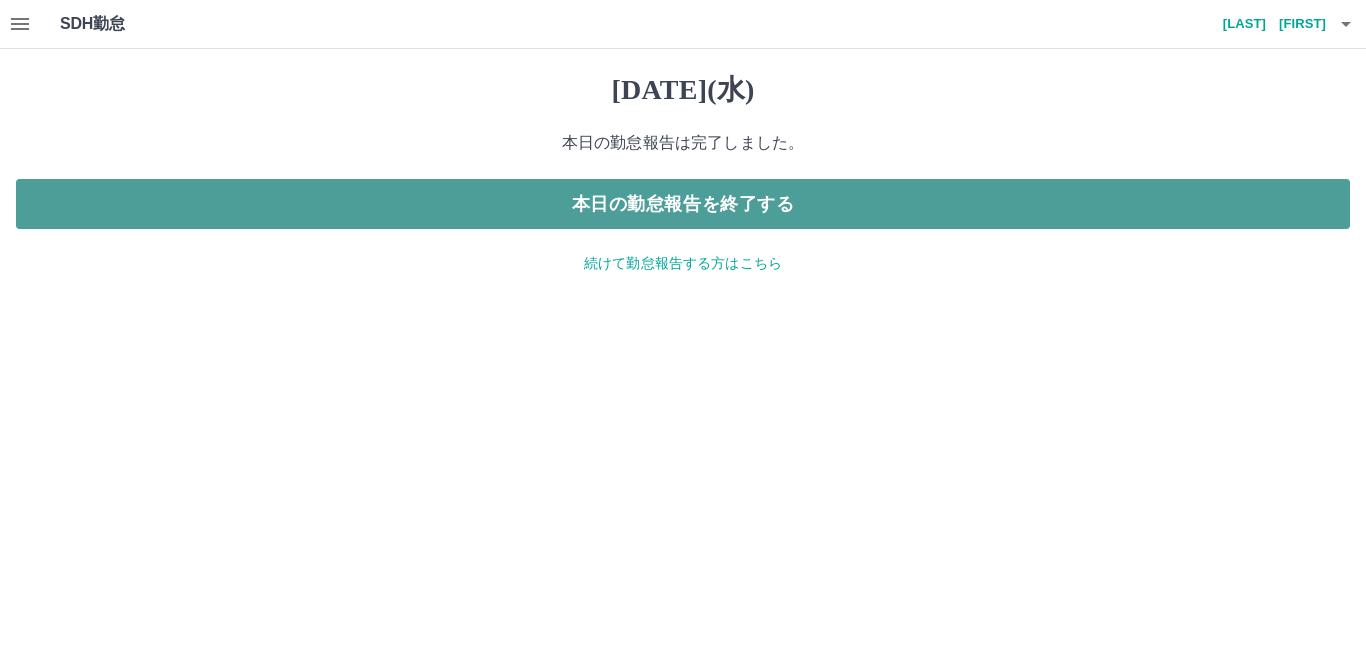 click on "本日の勤怠報告を終了する" at bounding box center [683, 204] 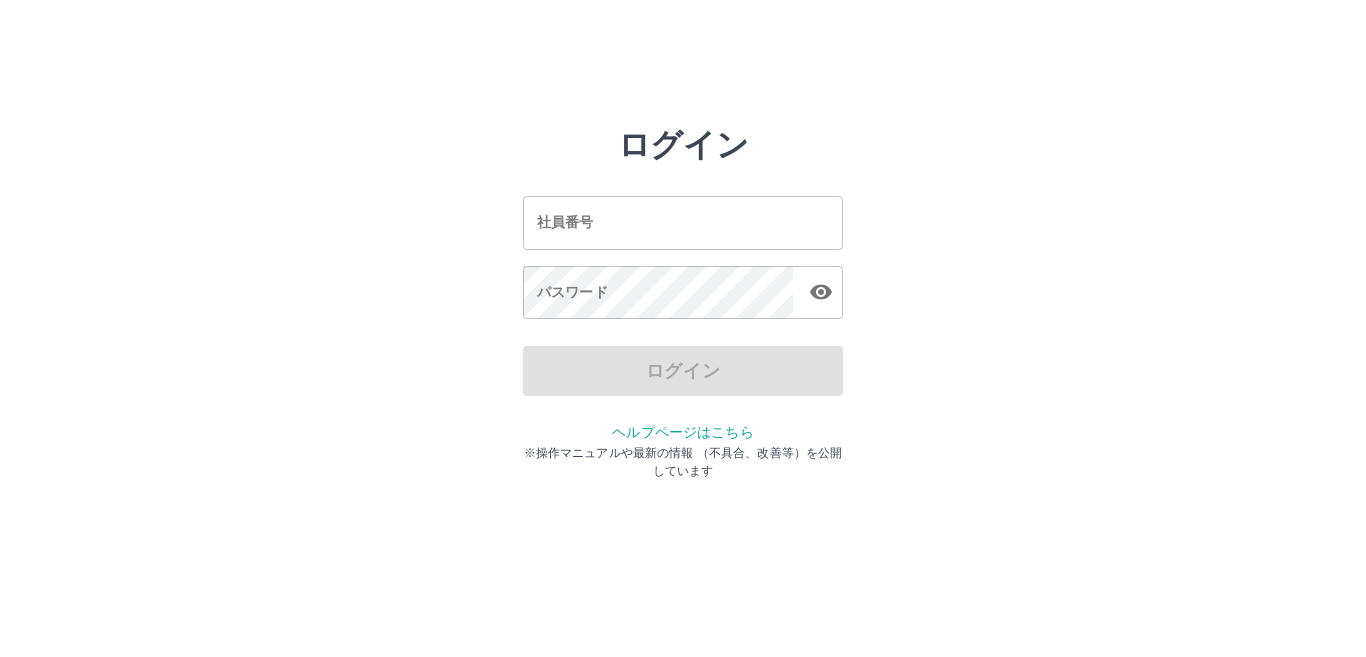 scroll, scrollTop: 0, scrollLeft: 0, axis: both 